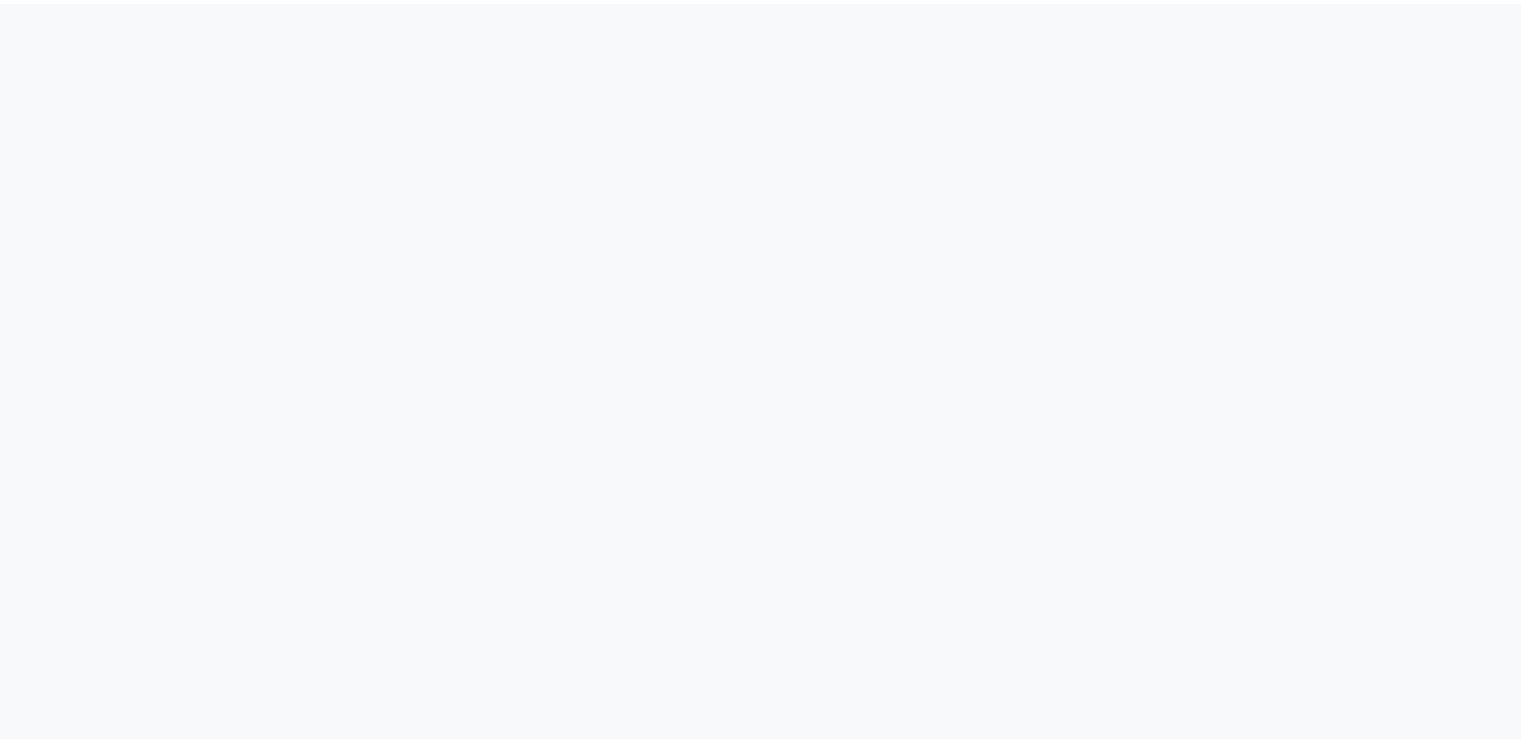 scroll, scrollTop: 0, scrollLeft: 0, axis: both 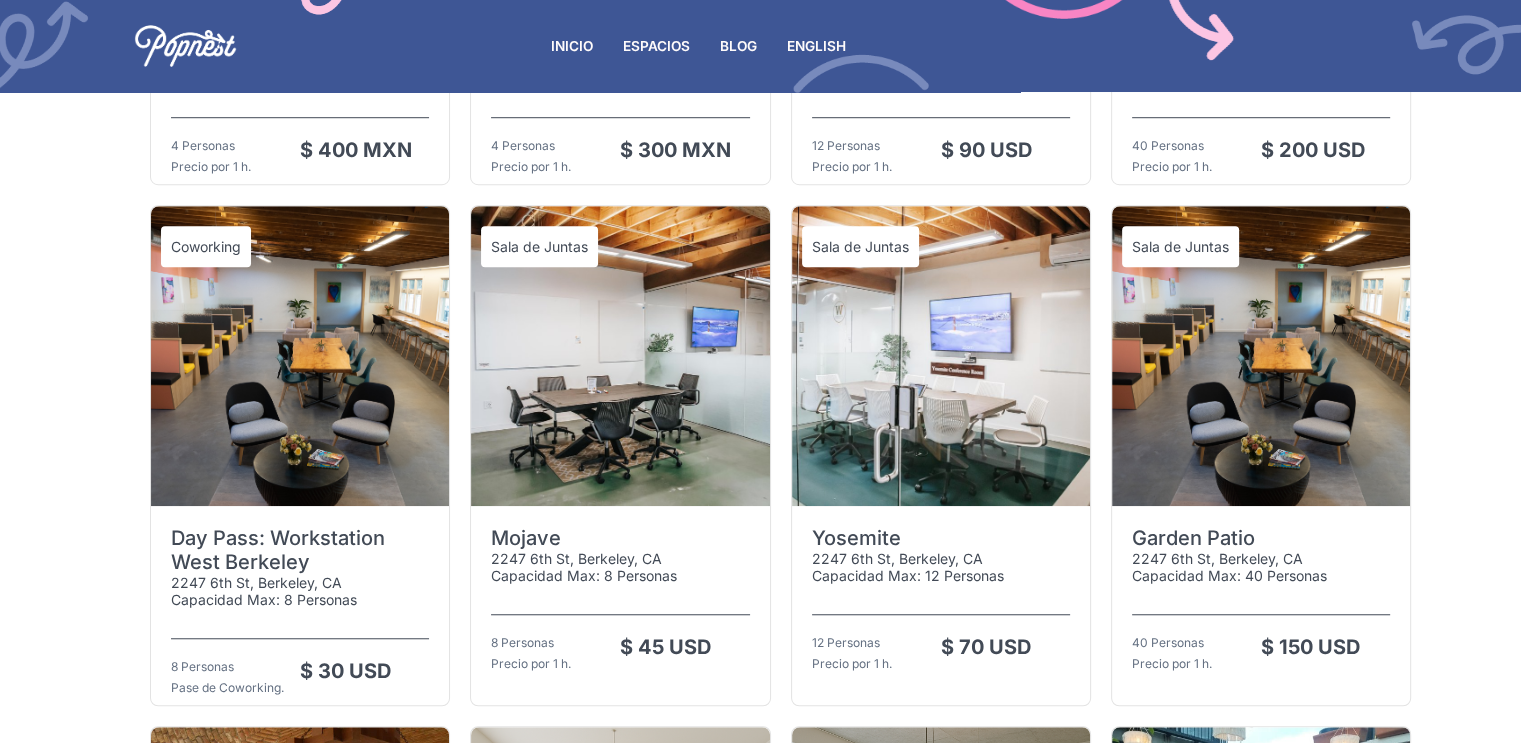click at bounding box center (300, 356) 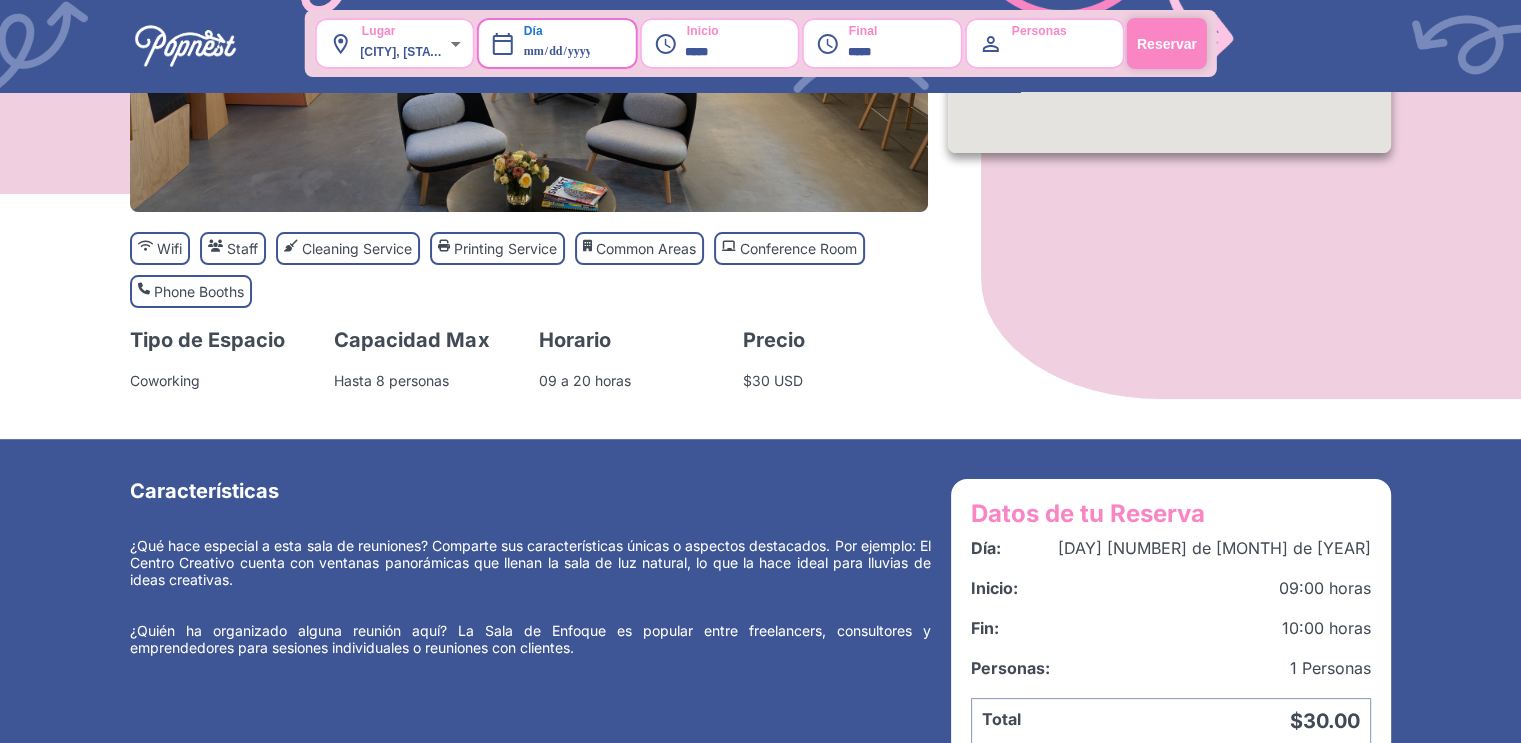 scroll, scrollTop: 0, scrollLeft: 0, axis: both 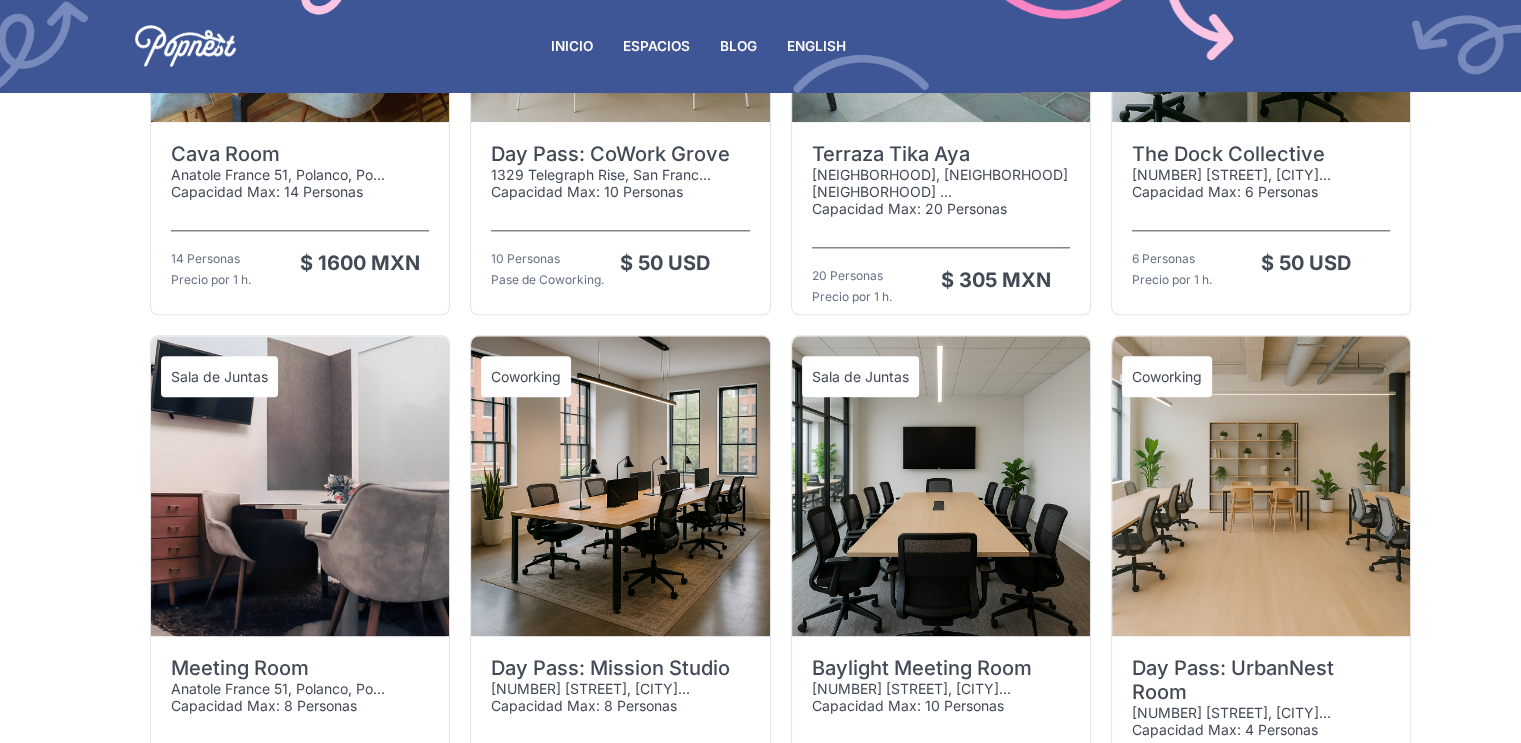 click on "ENGLISH" at bounding box center [816, 46] 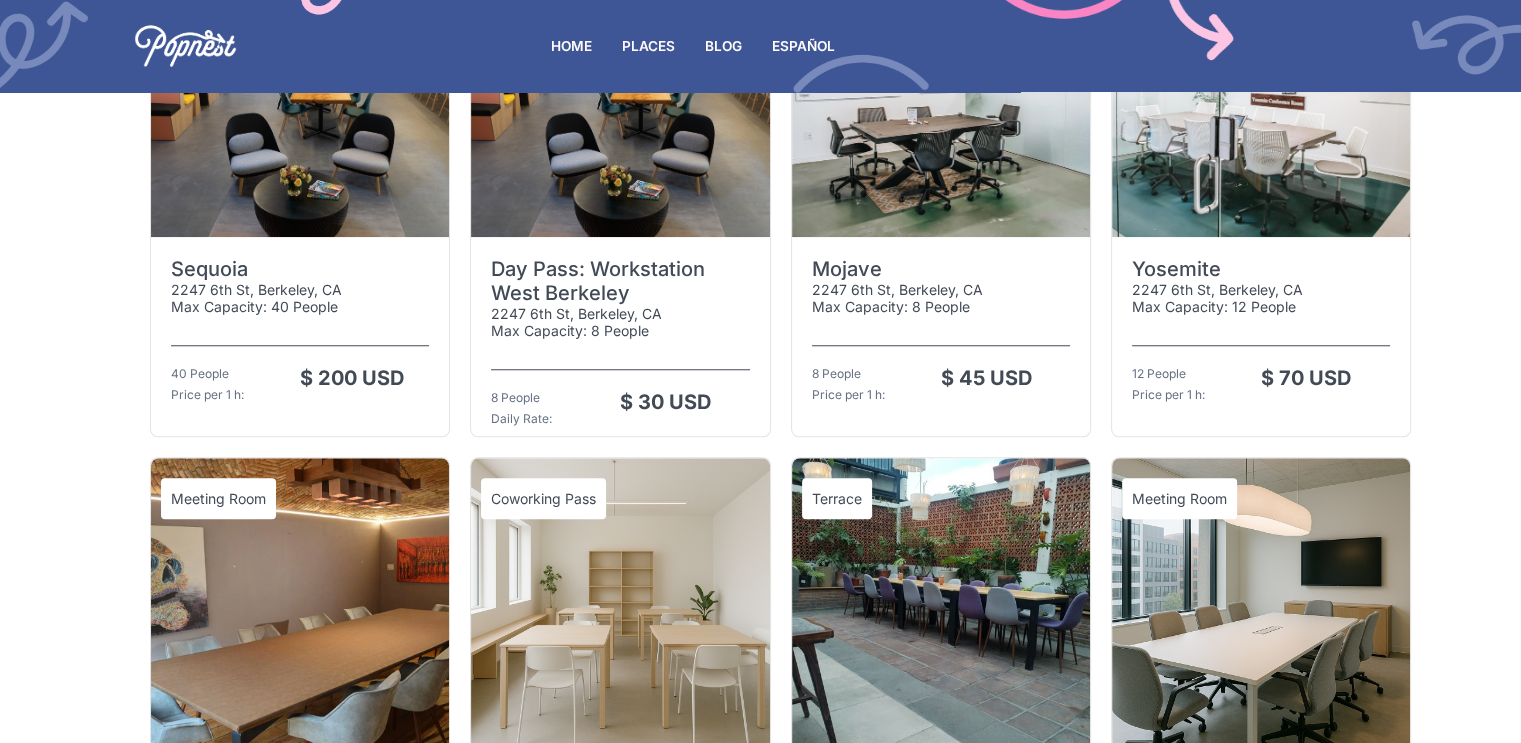 scroll, scrollTop: 1663, scrollLeft: 0, axis: vertical 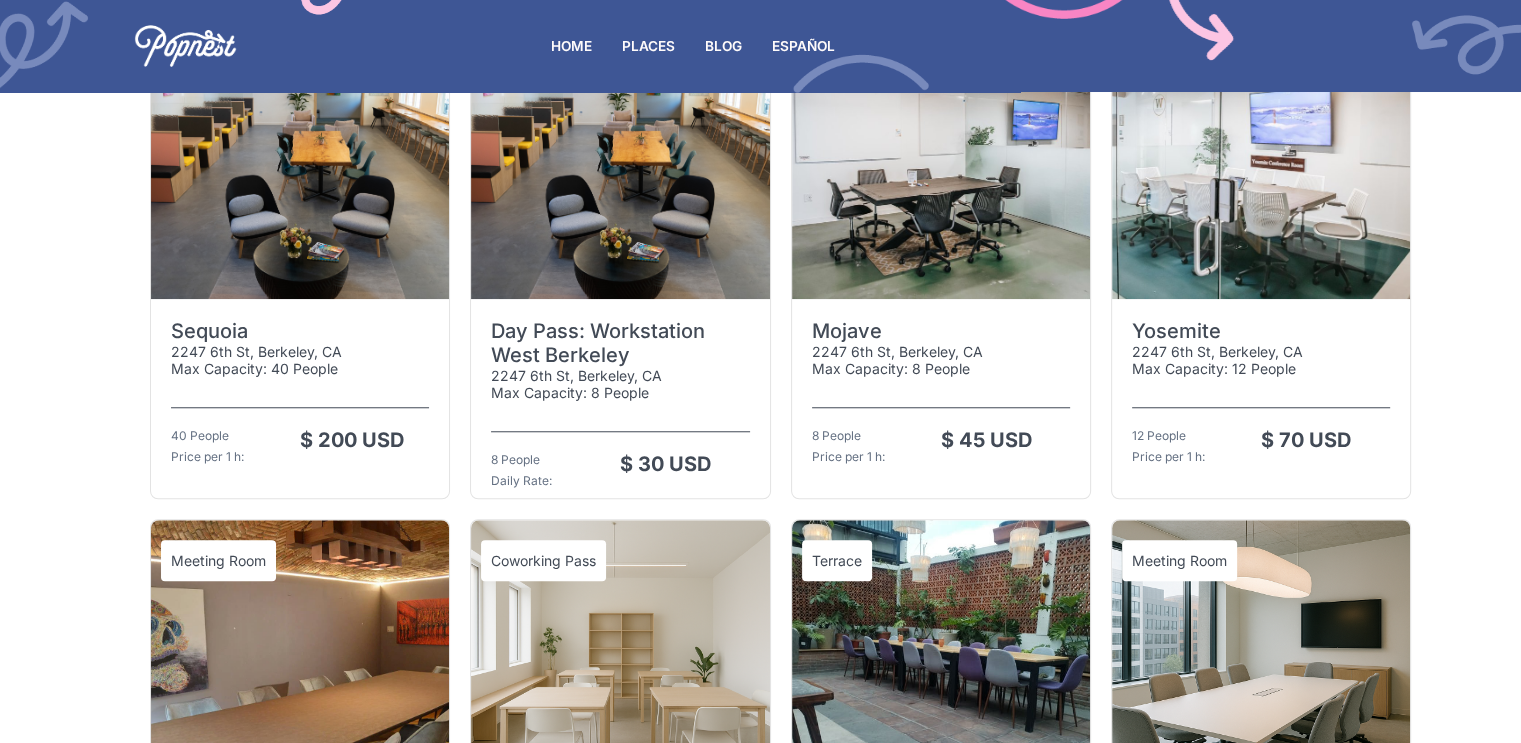 click at bounding box center (300, 149) 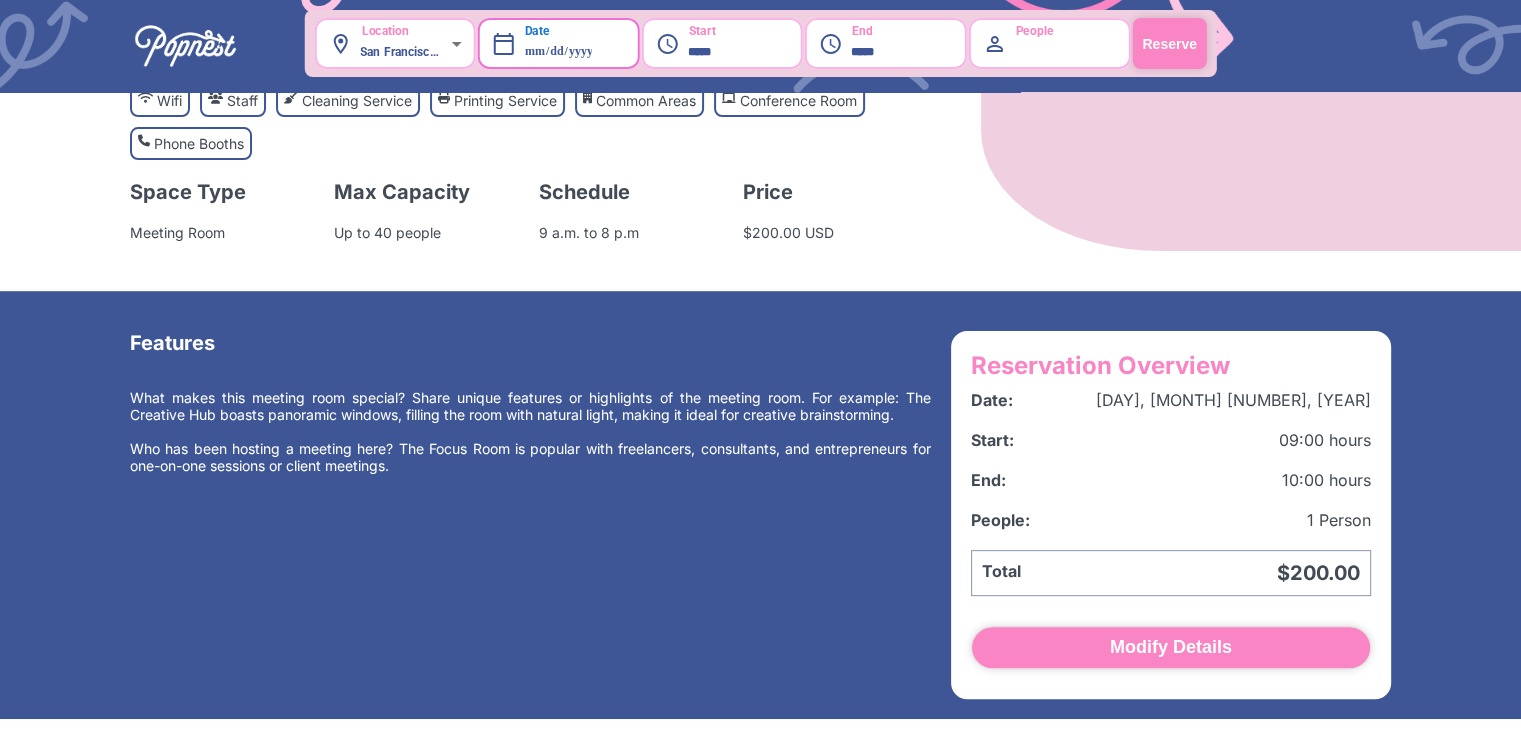 scroll, scrollTop: 544, scrollLeft: 0, axis: vertical 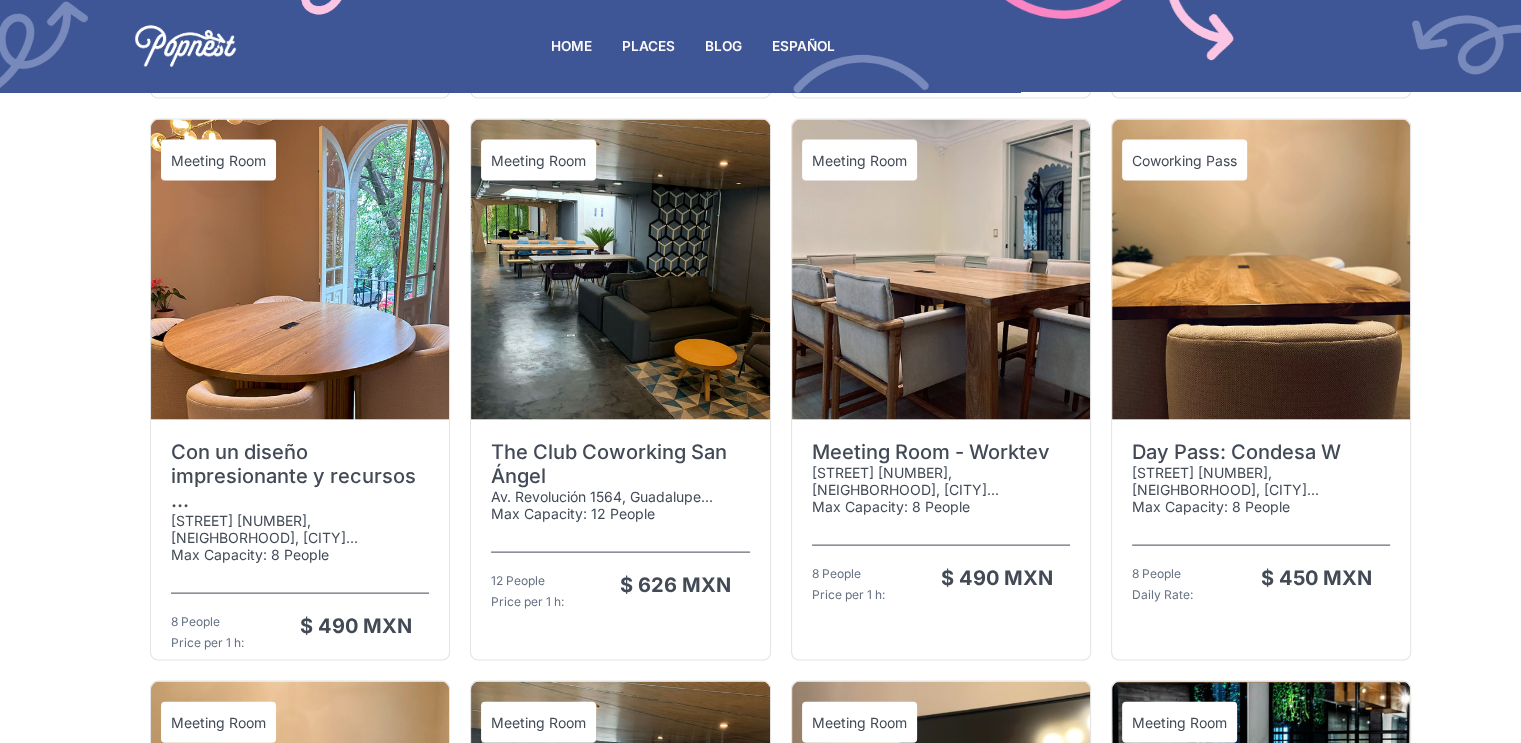 click at bounding box center [620, 270] 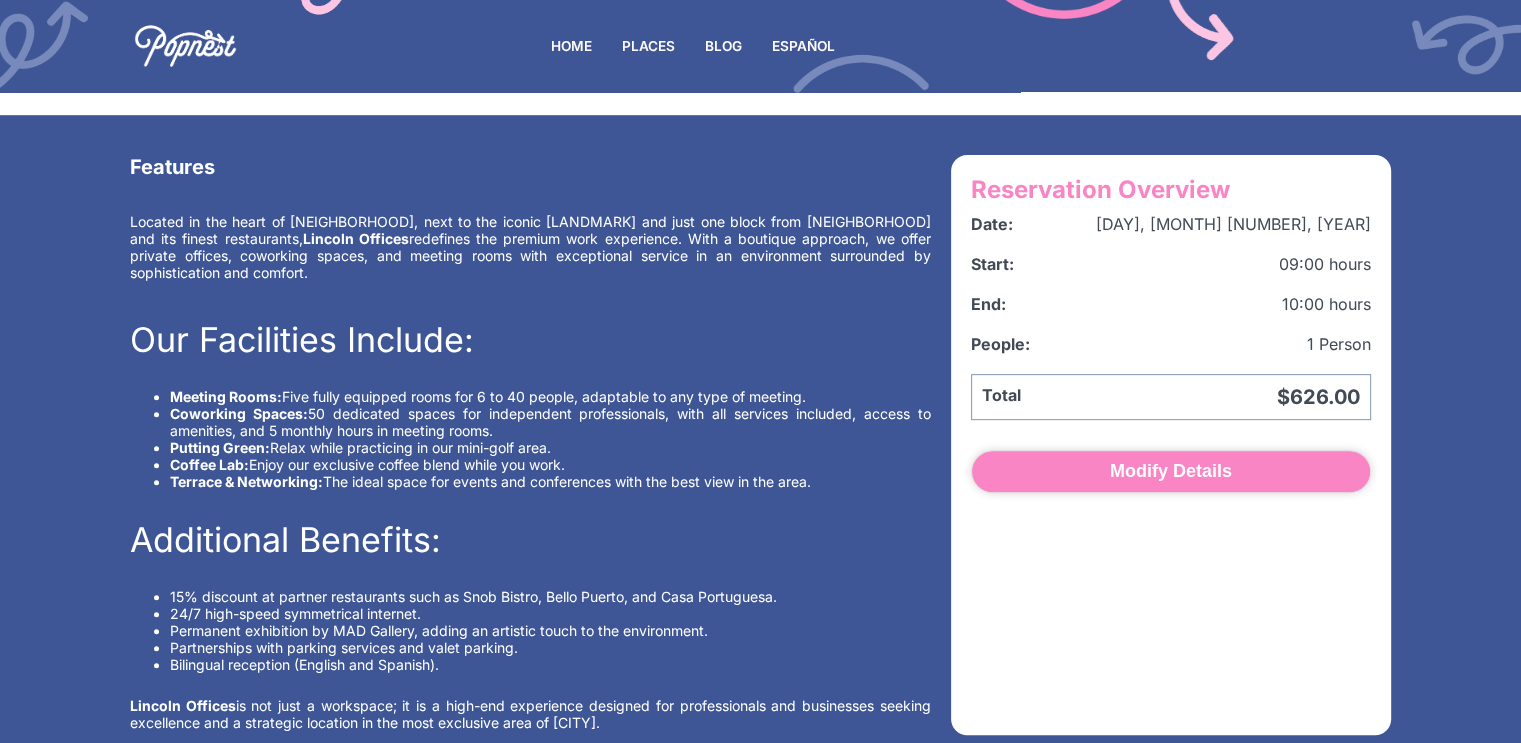scroll, scrollTop: 696, scrollLeft: 0, axis: vertical 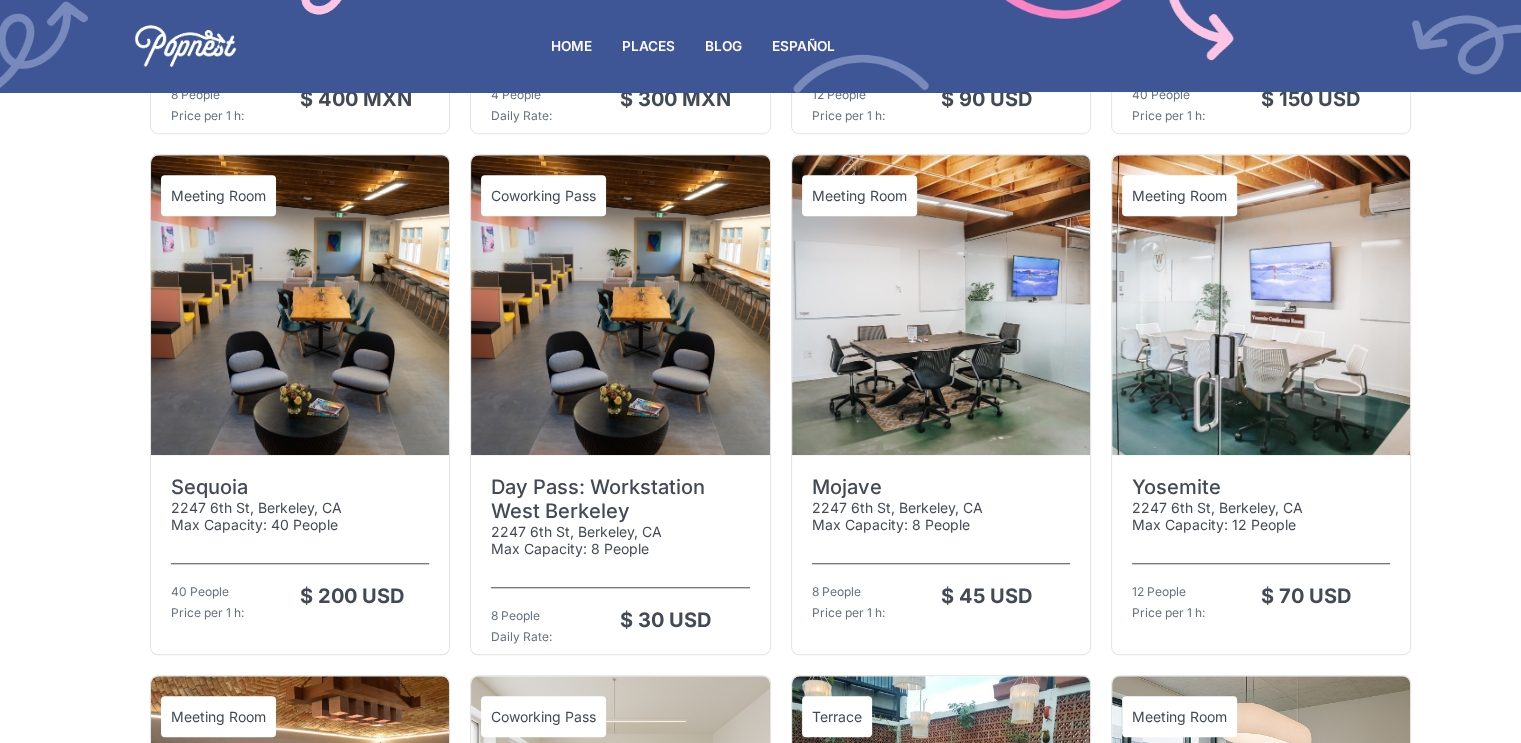click at bounding box center (941, 305) 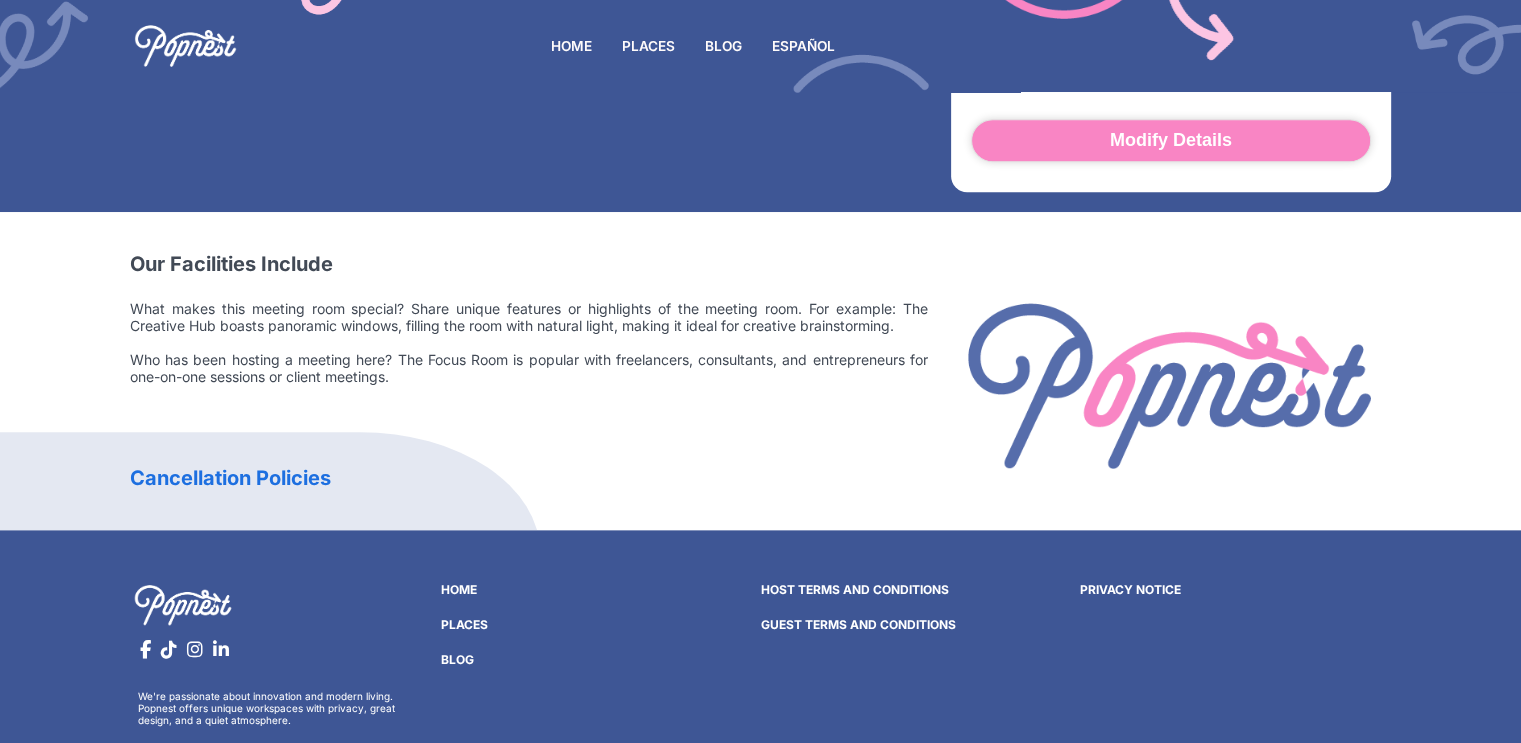 scroll, scrollTop: 1056, scrollLeft: 0, axis: vertical 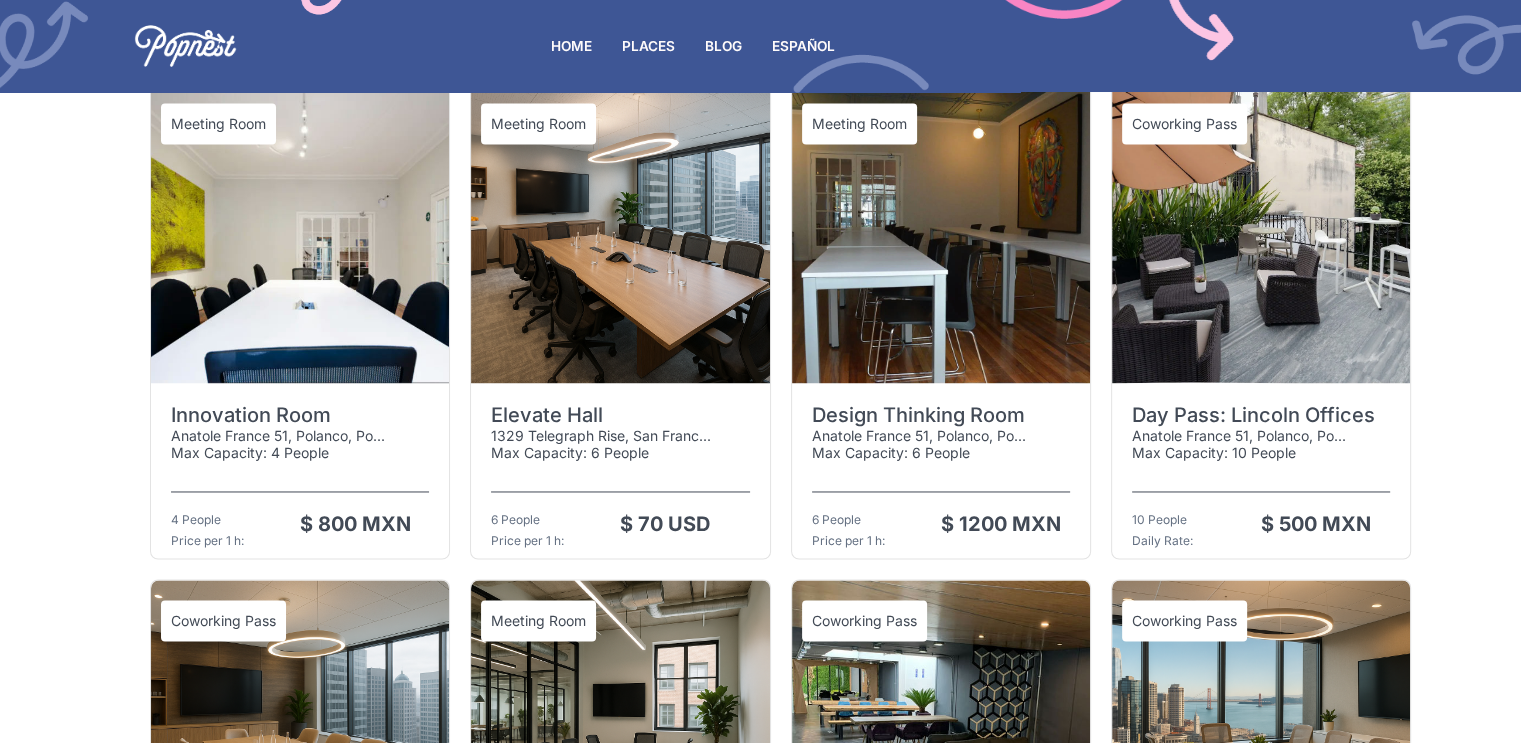 click at bounding box center (300, 233) 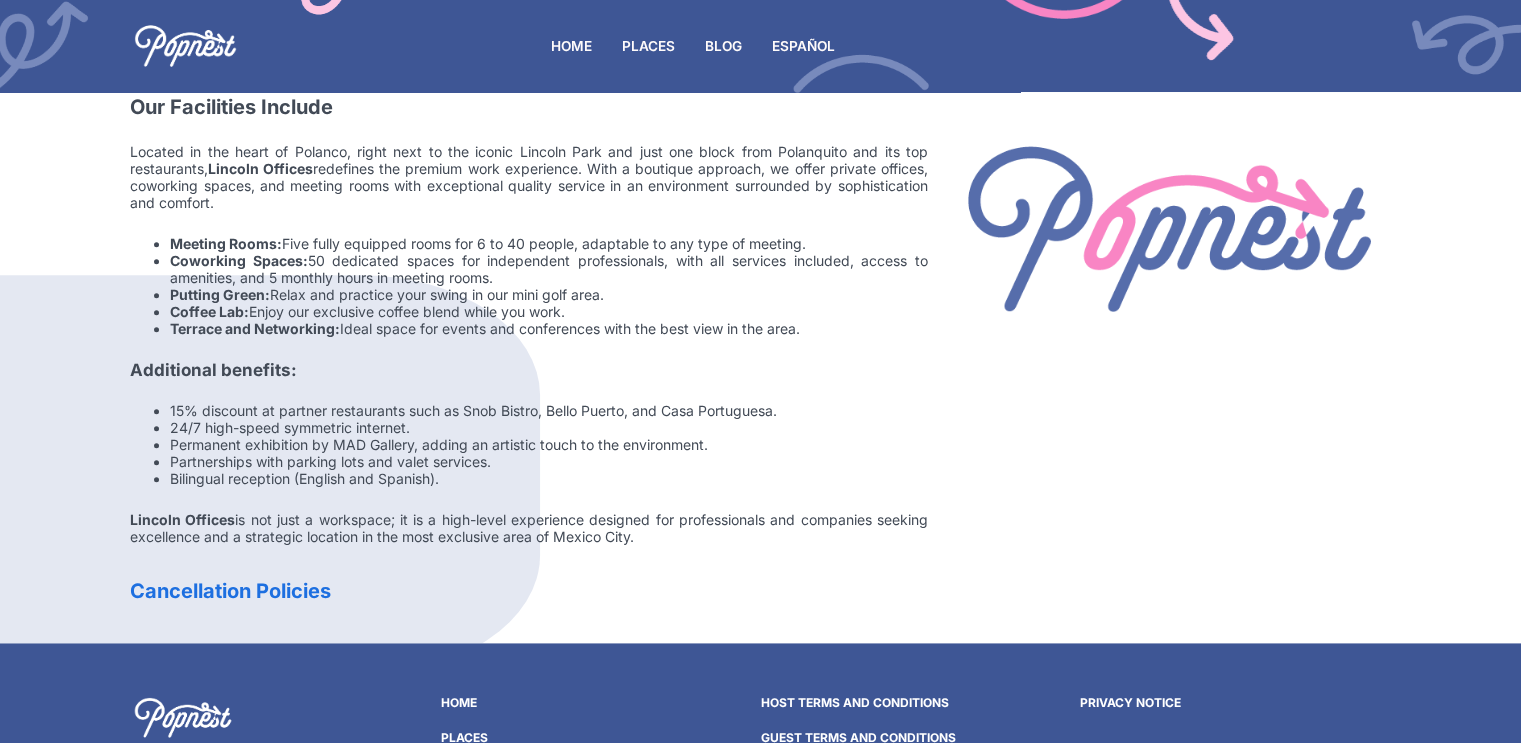 scroll, scrollTop: 1210, scrollLeft: 0, axis: vertical 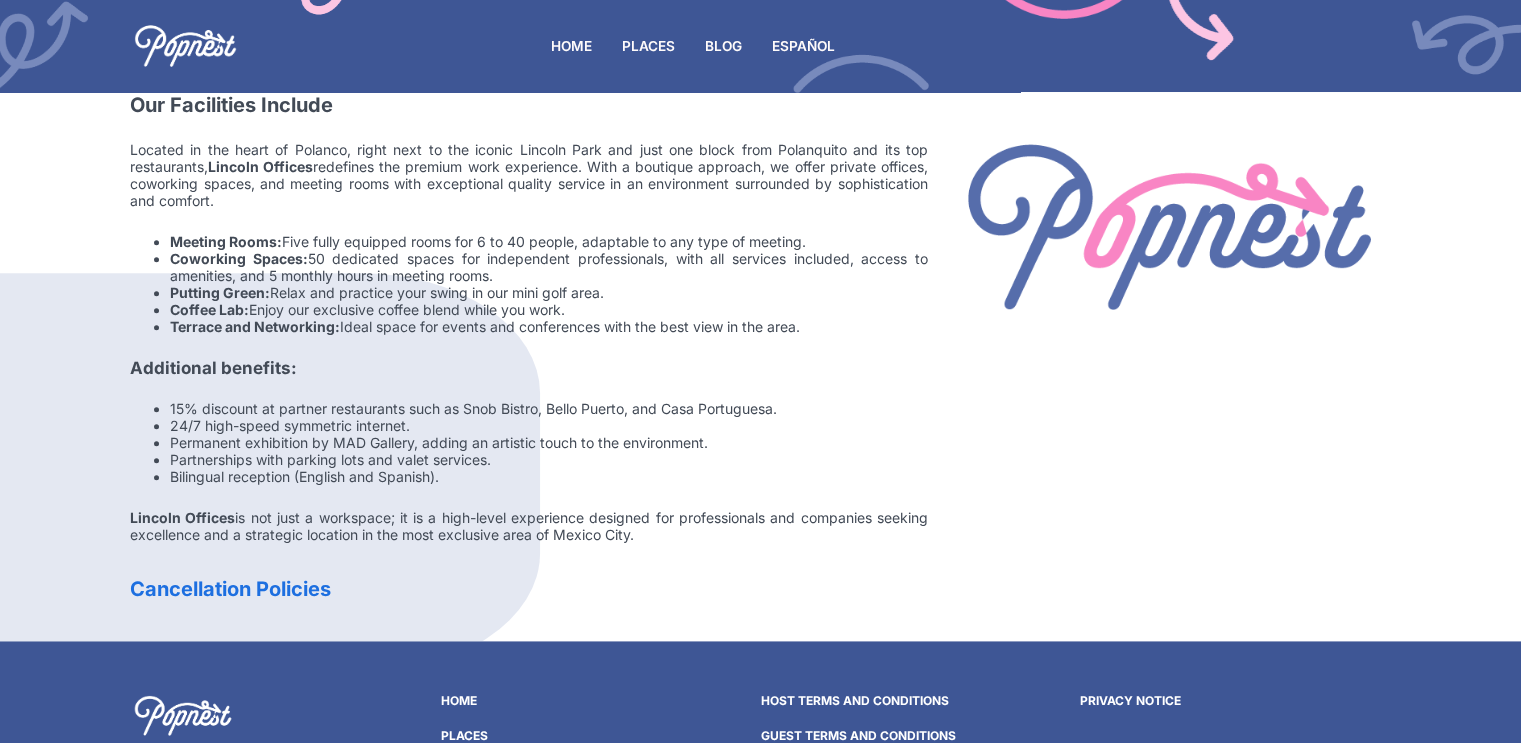 drag, startPoint x: 662, startPoint y: 527, endPoint x: 132, endPoint y: 95, distance: 683.75726 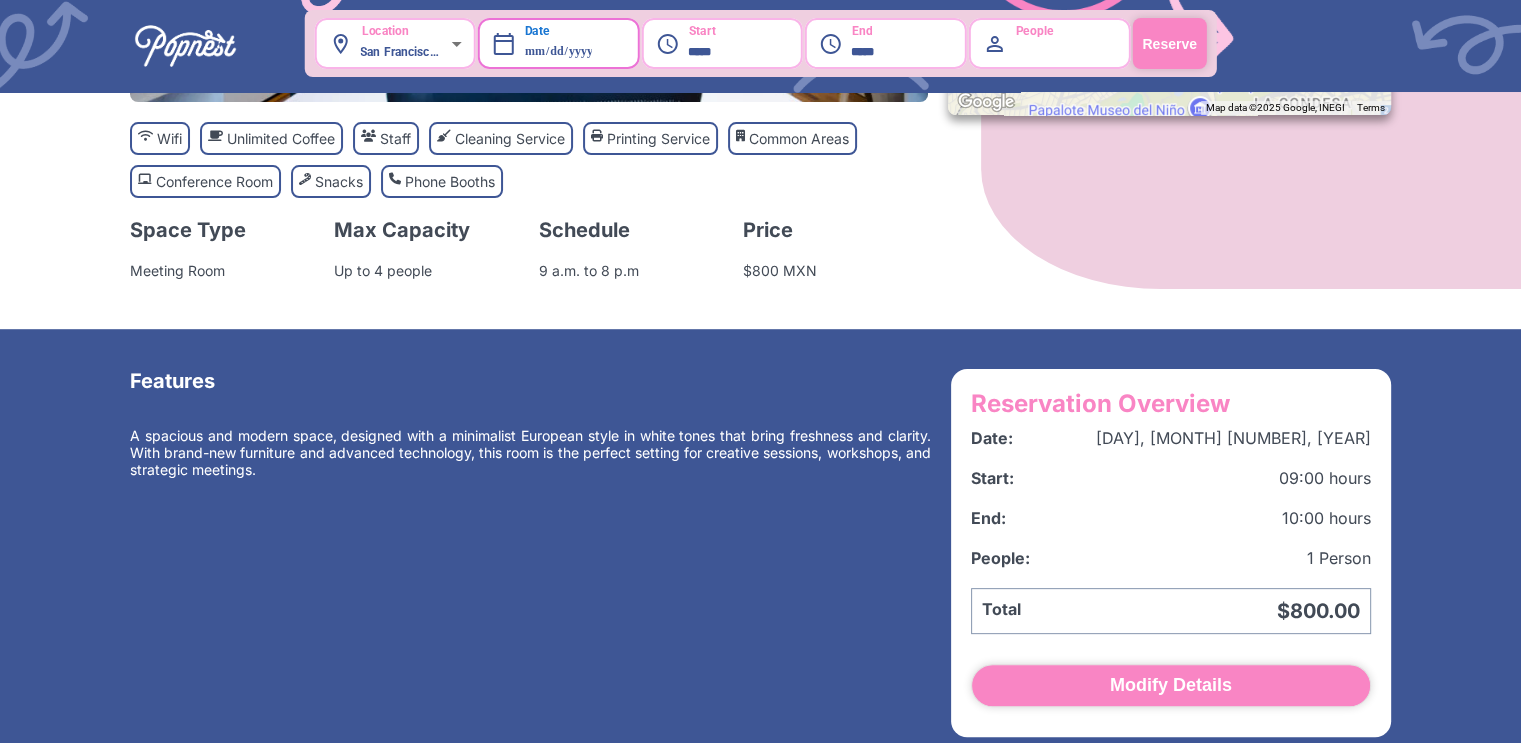 scroll, scrollTop: 511, scrollLeft: 0, axis: vertical 